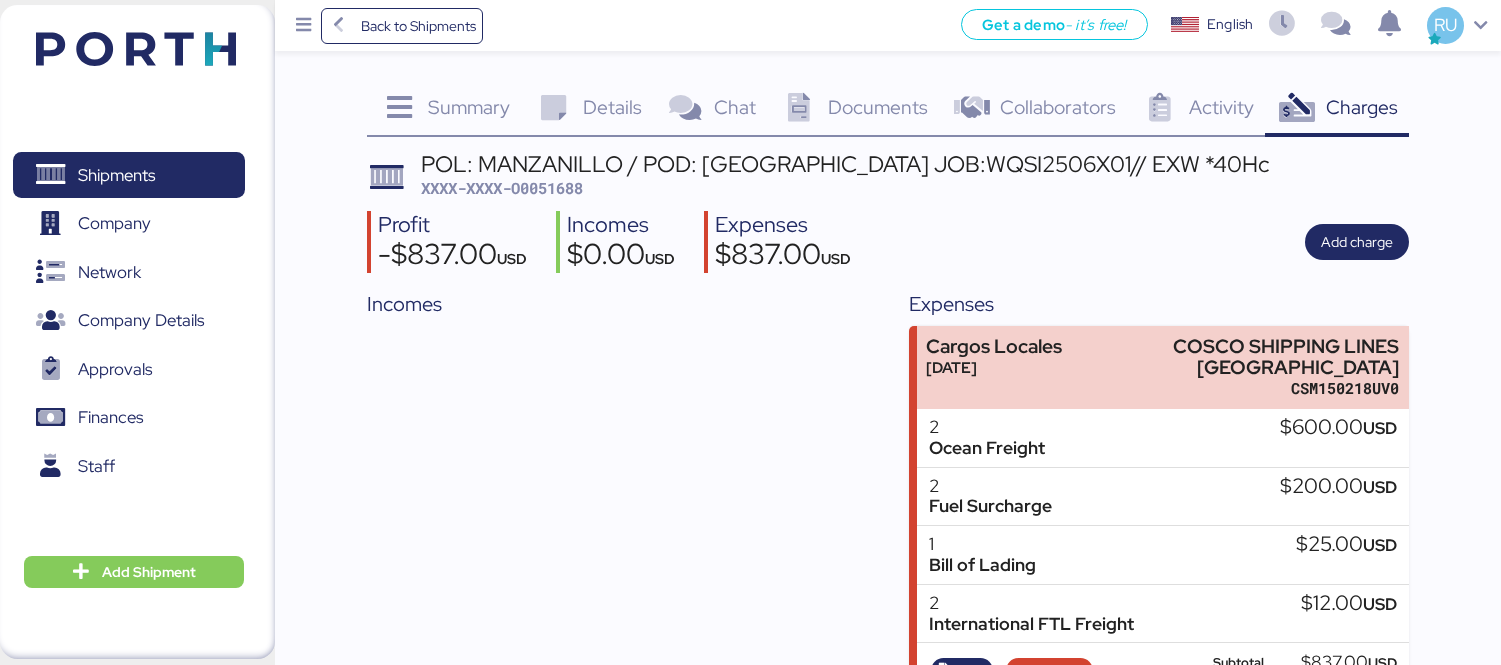 scroll, scrollTop: 0, scrollLeft: 0, axis: both 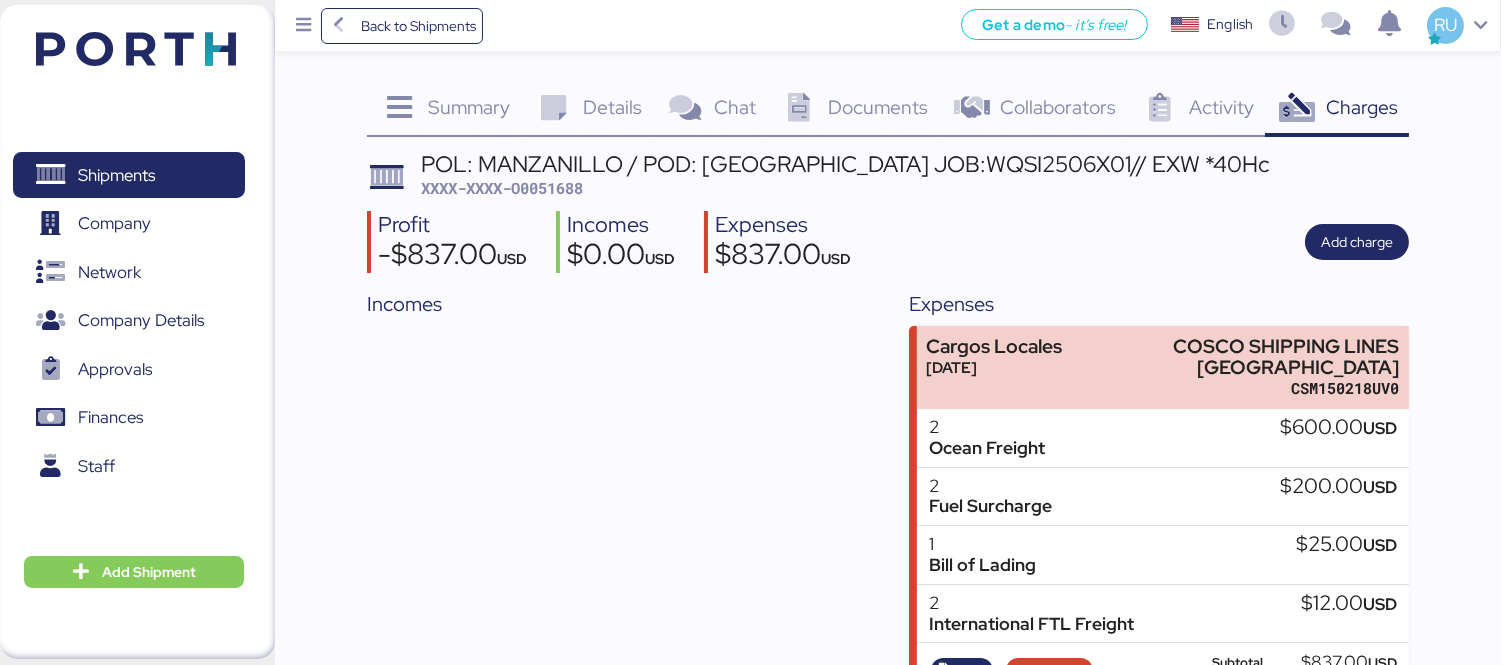 click at bounding box center (106, 46) 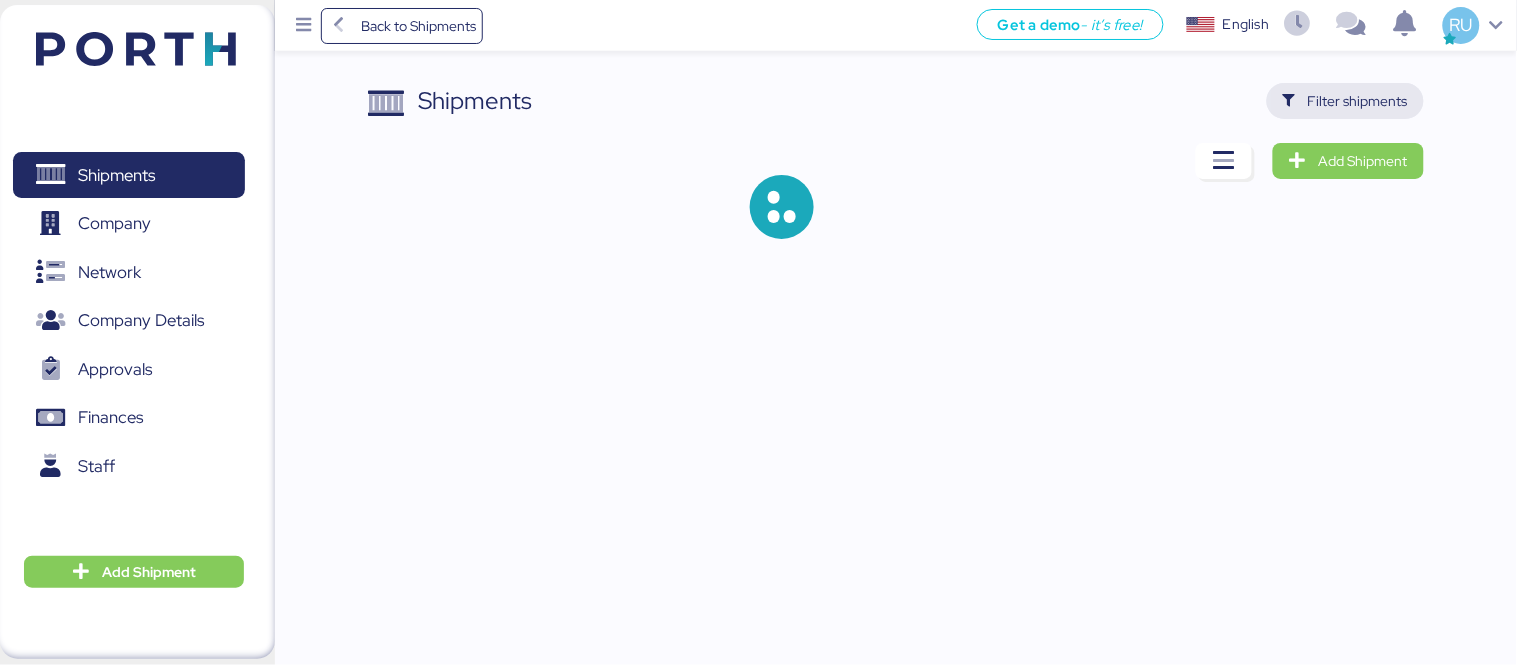 click on "Filter shipments" at bounding box center (1358, 101) 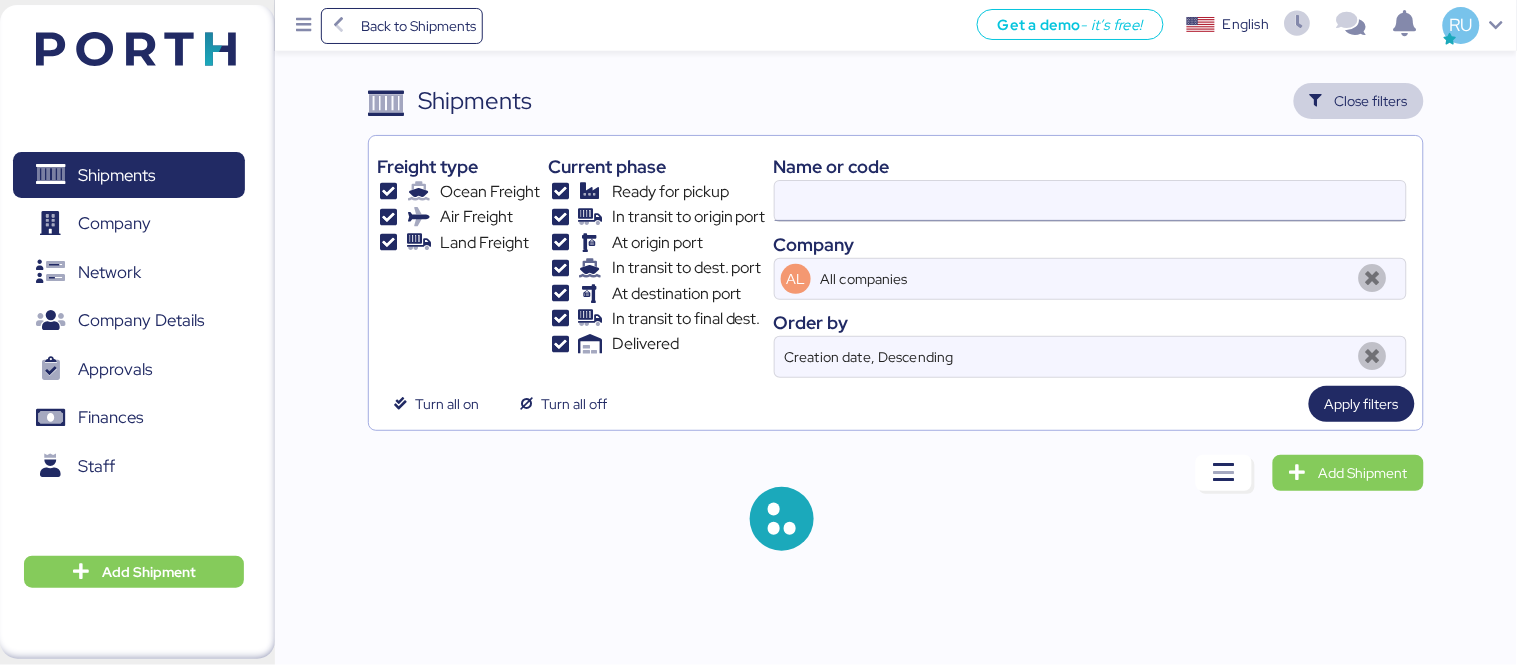 click at bounding box center (1090, 201) 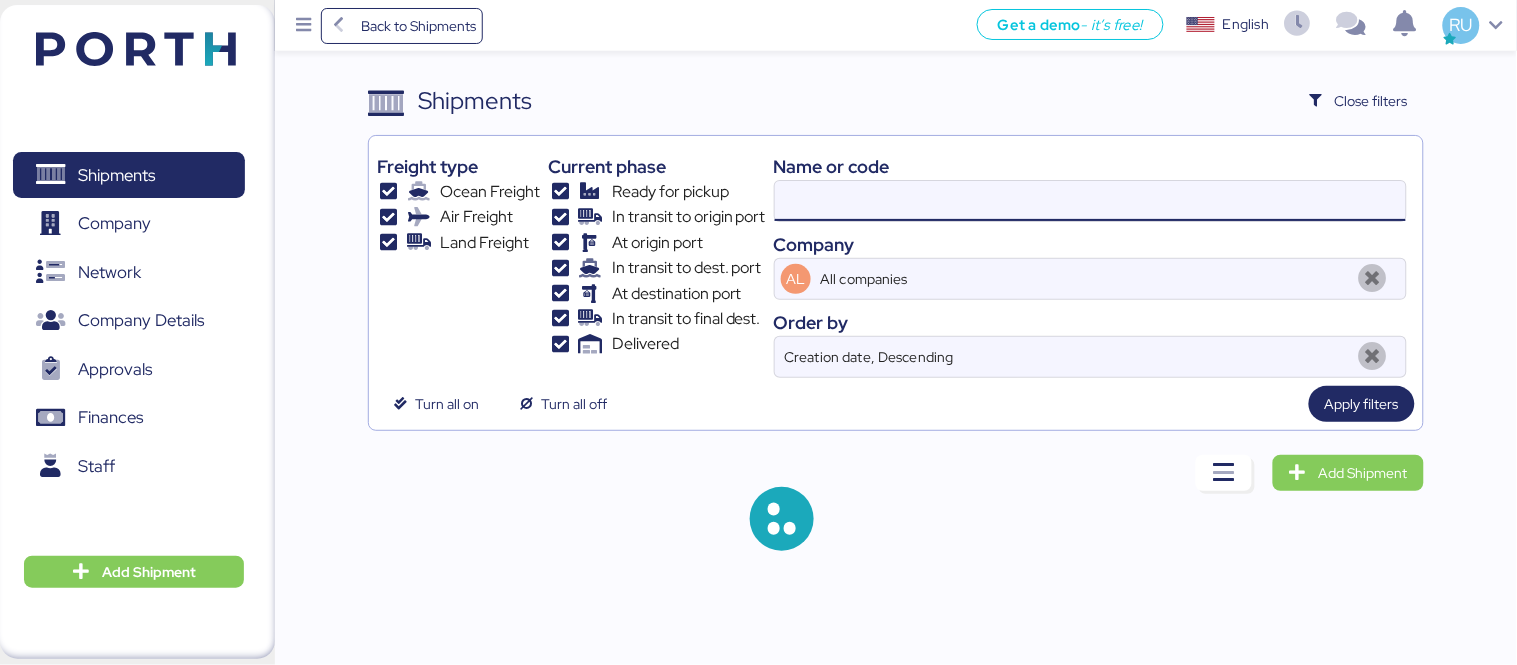 paste on "SZMZL25059629" 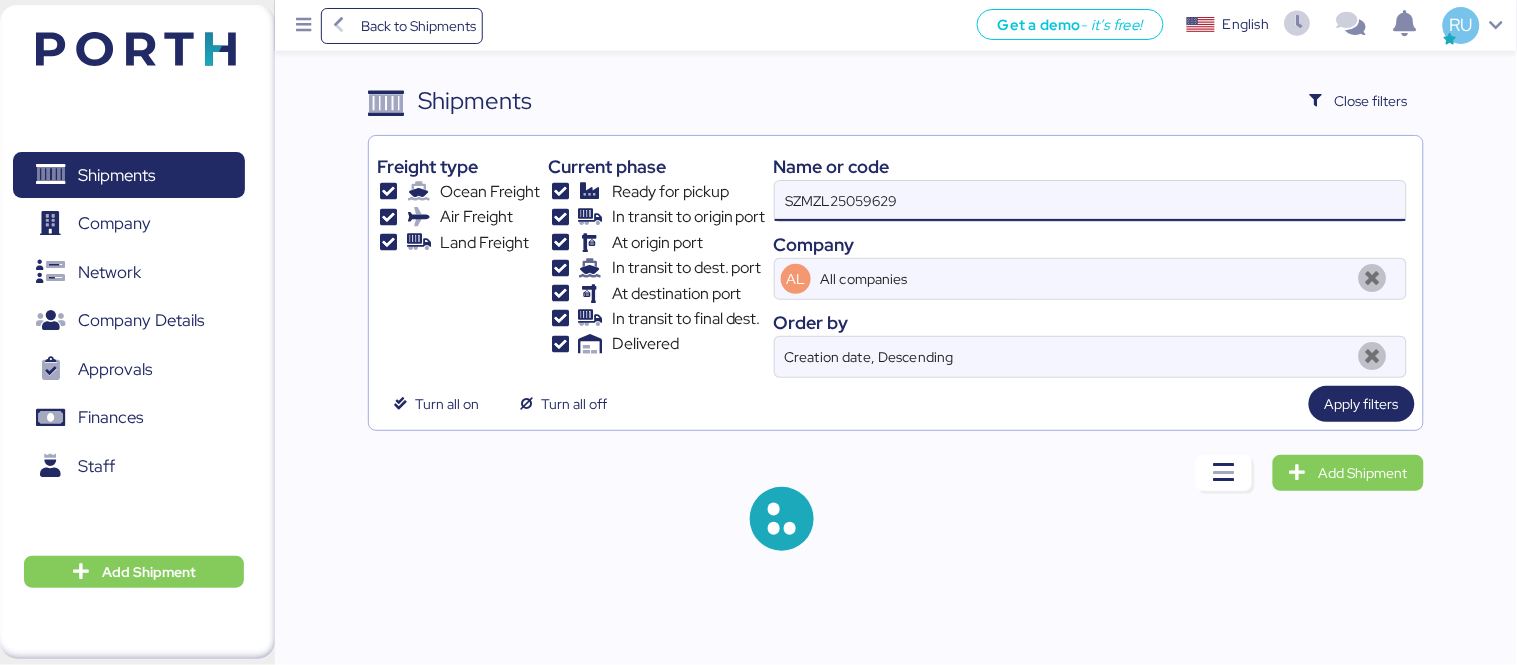 type on "SZMZL25059629" 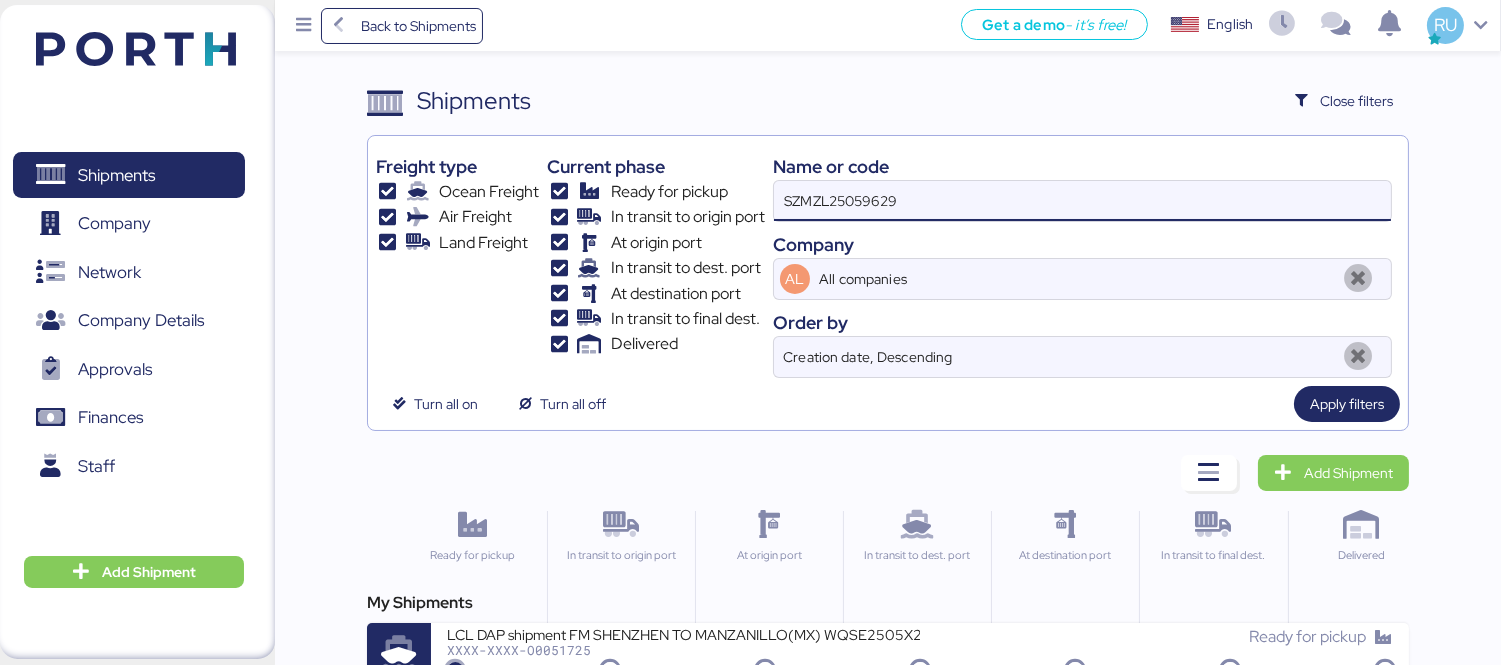scroll, scrollTop: 37, scrollLeft: 0, axis: vertical 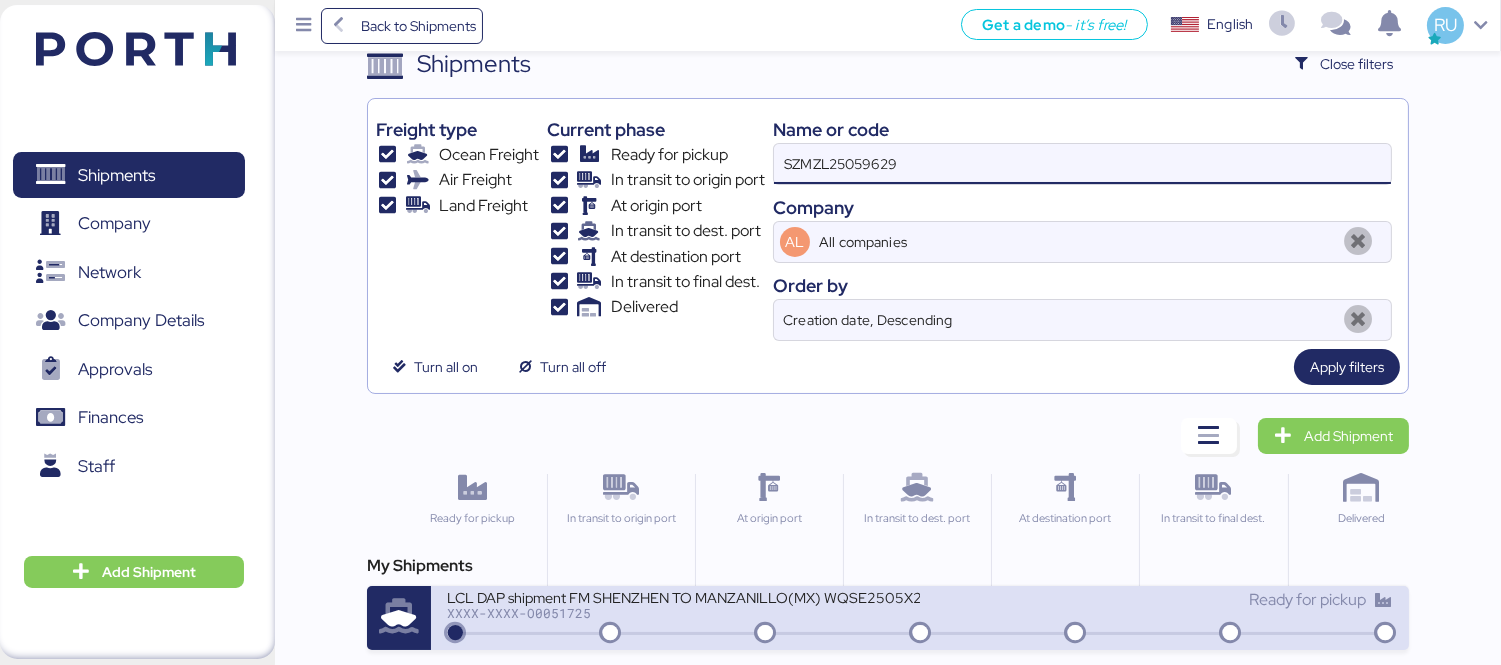 click on "XXXX-XXXX-O0051725" at bounding box center [683, 613] 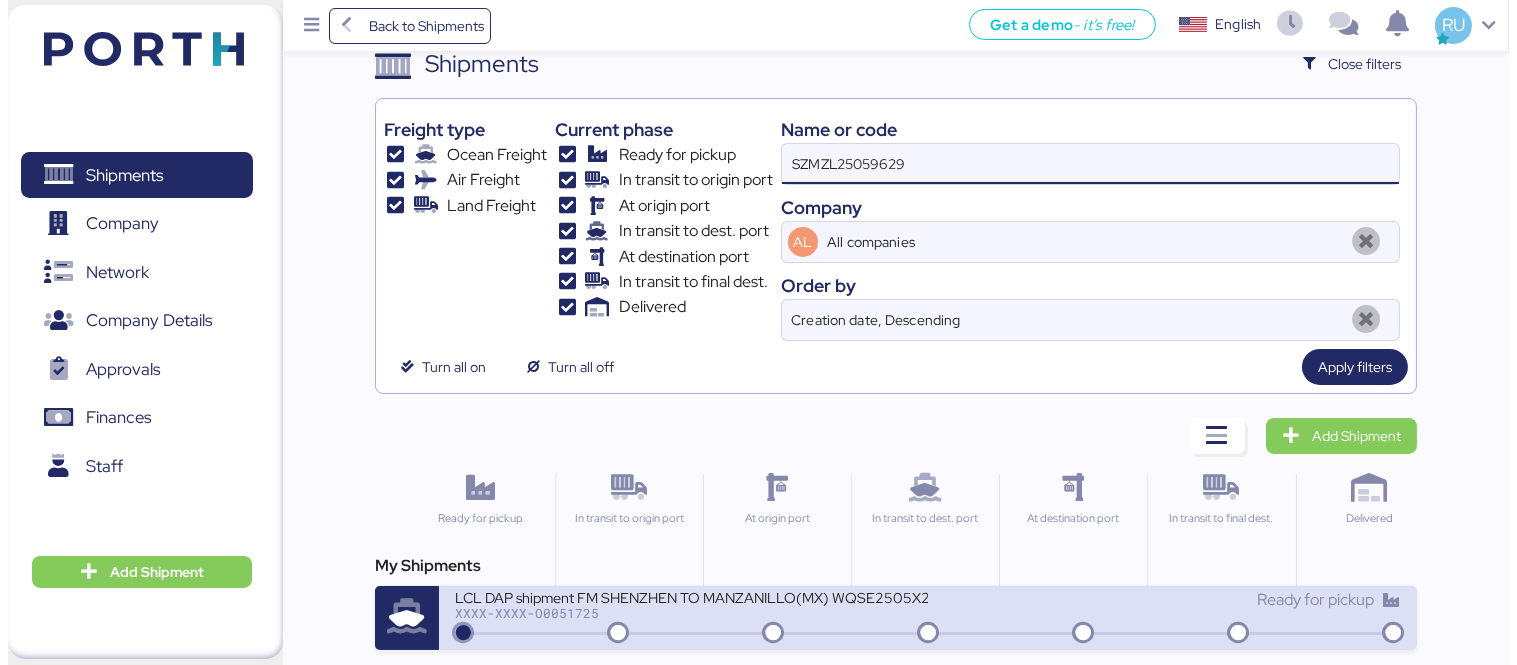 scroll, scrollTop: 0, scrollLeft: 0, axis: both 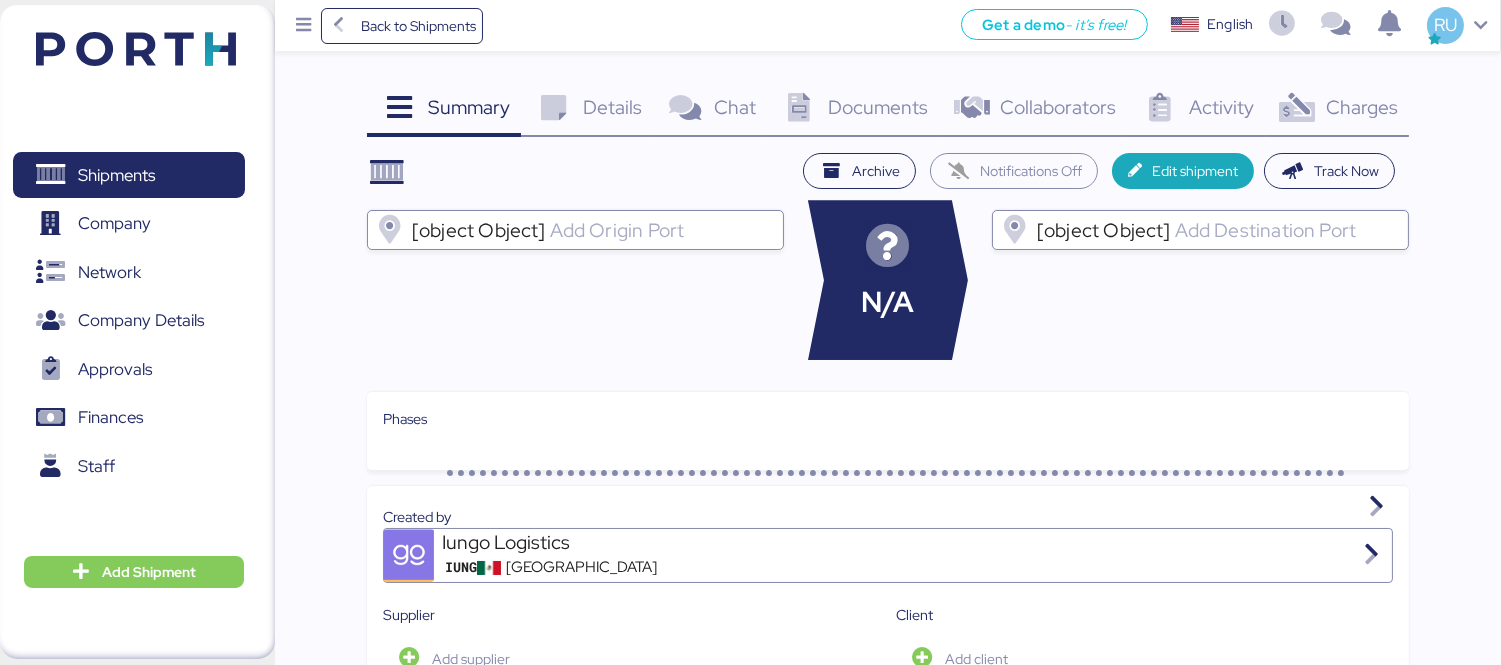 click at bounding box center [1297, 108] 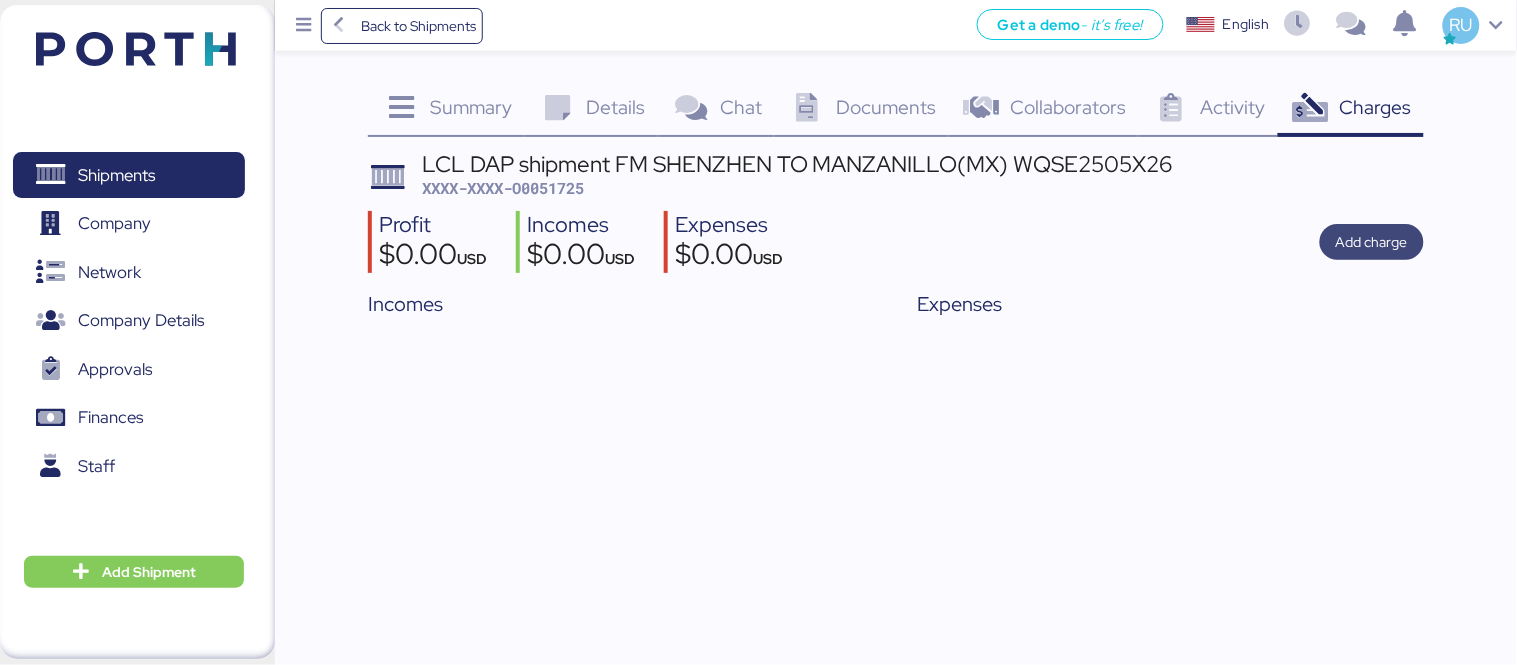 click on "Add charge" at bounding box center (1372, 242) 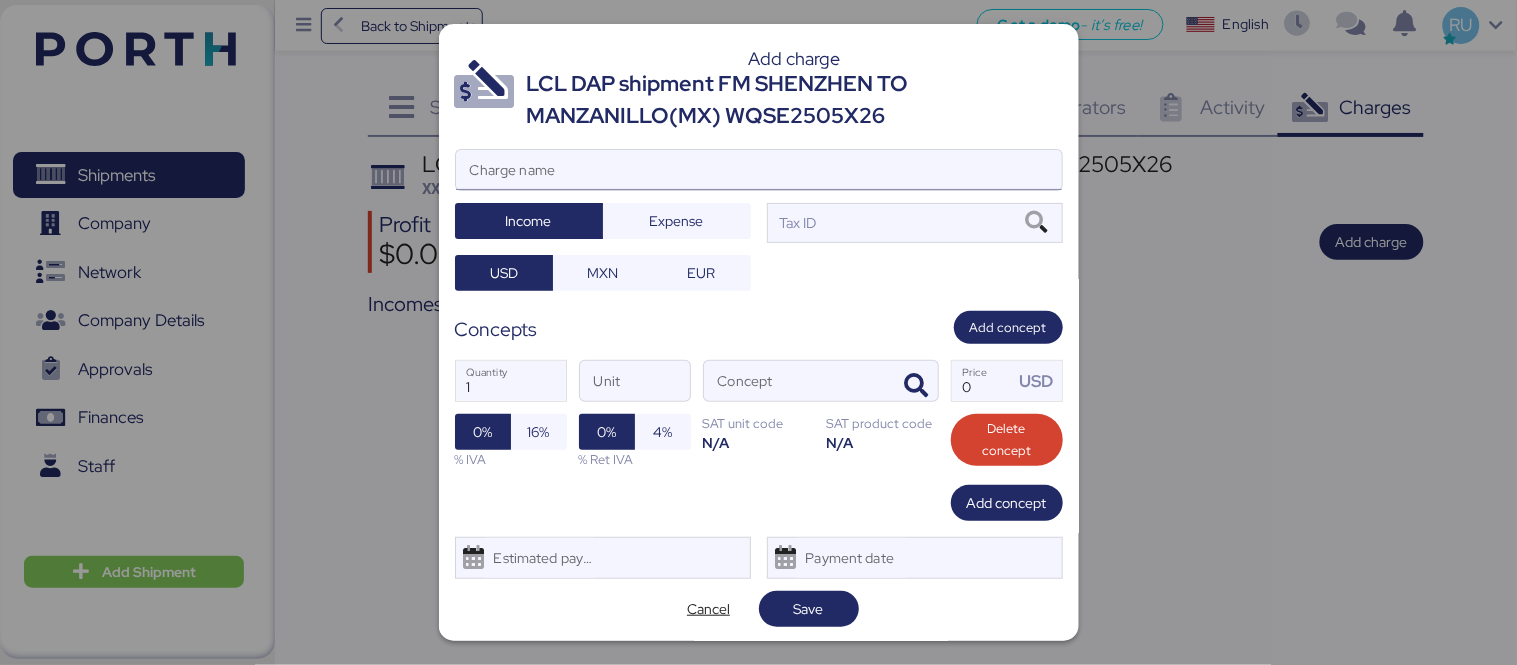 click on "Charge name" at bounding box center [759, 170] 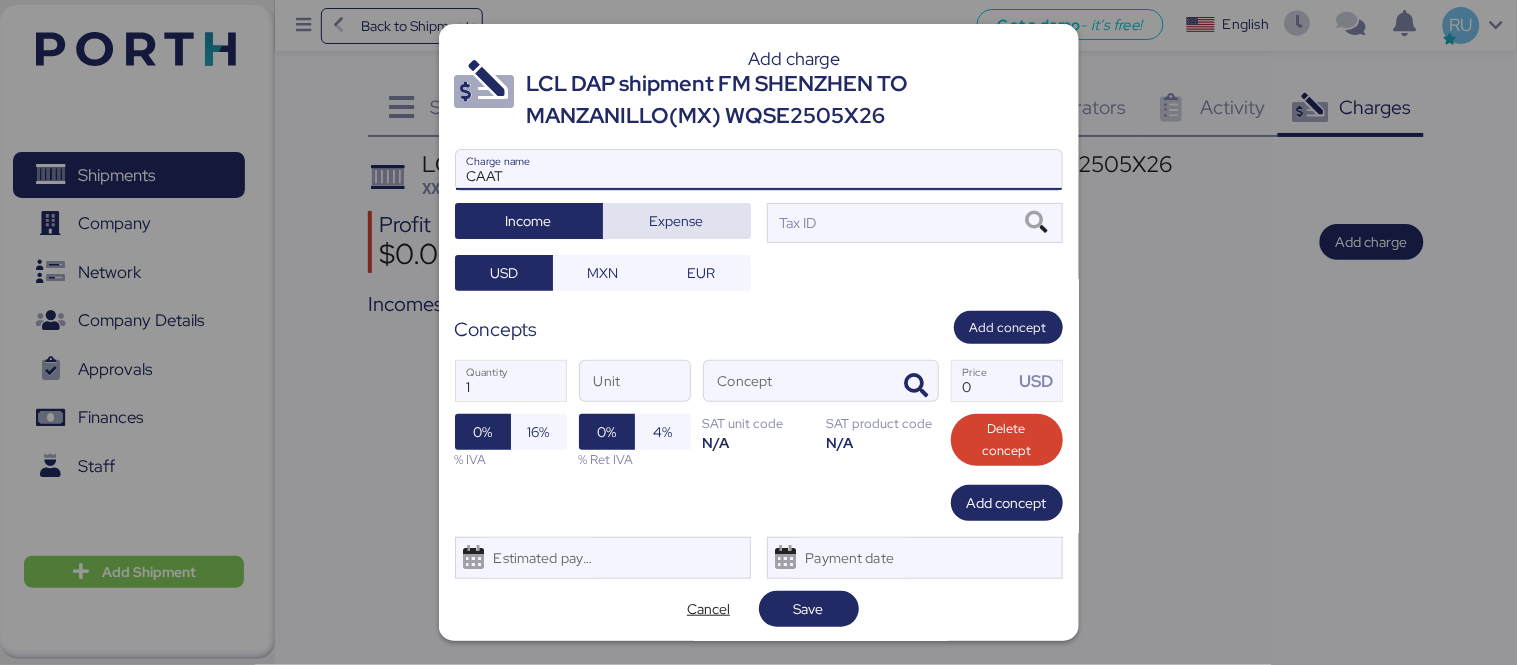 type on "CAAT" 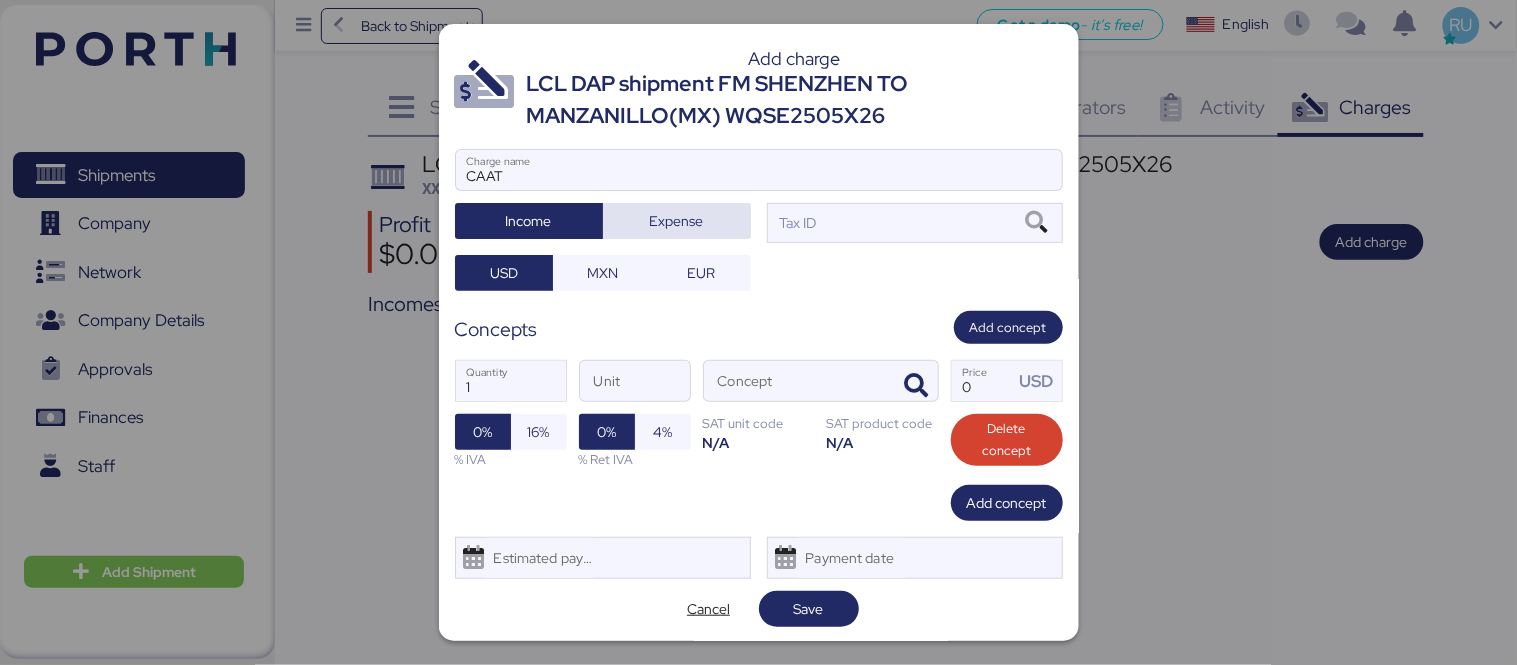 click on "Expense" at bounding box center (677, 221) 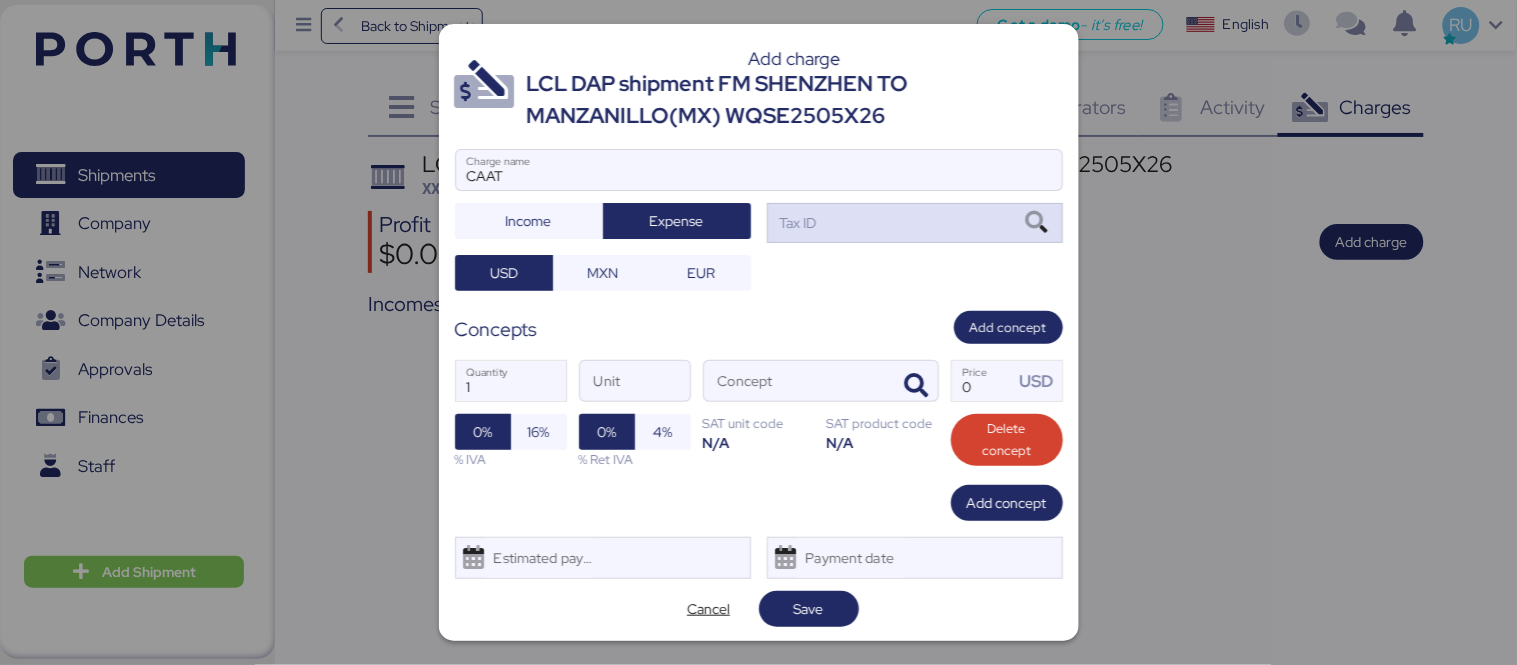 click on "Tax ID" at bounding box center [915, 223] 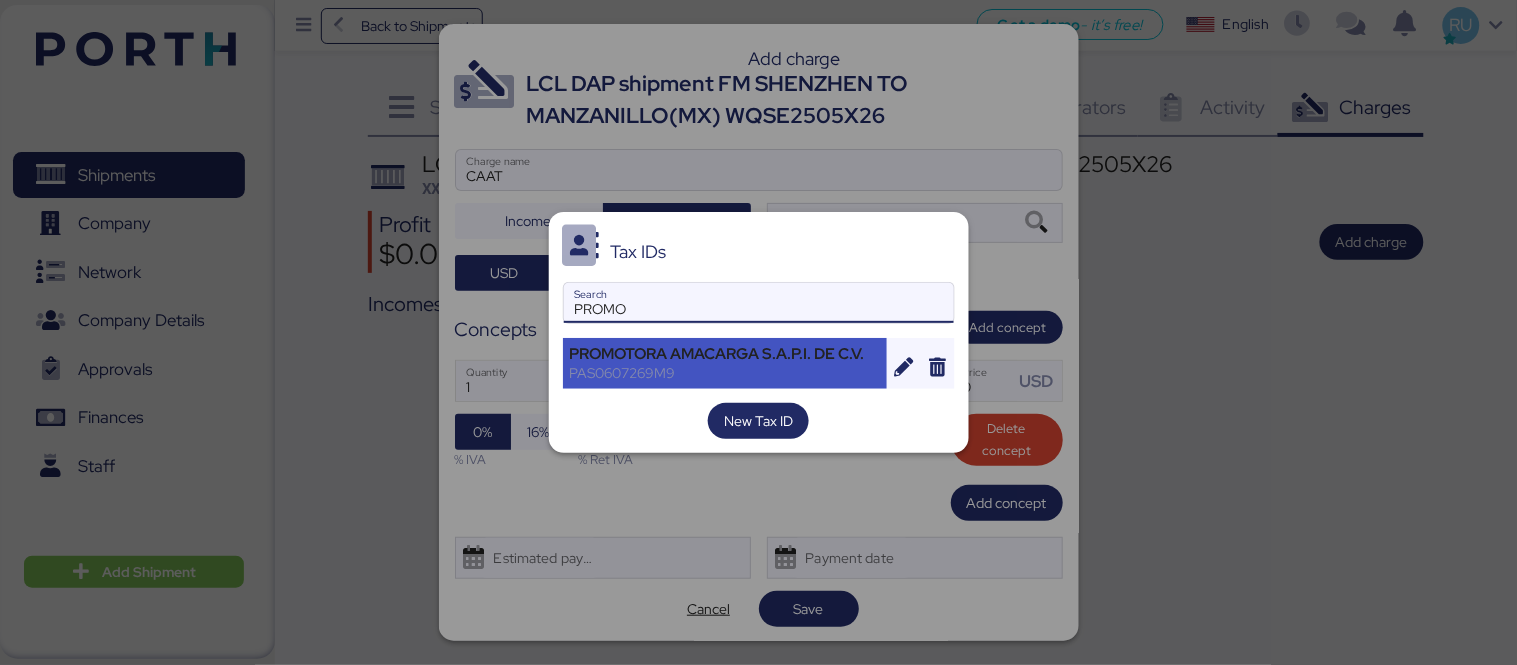 type on "PROMO" 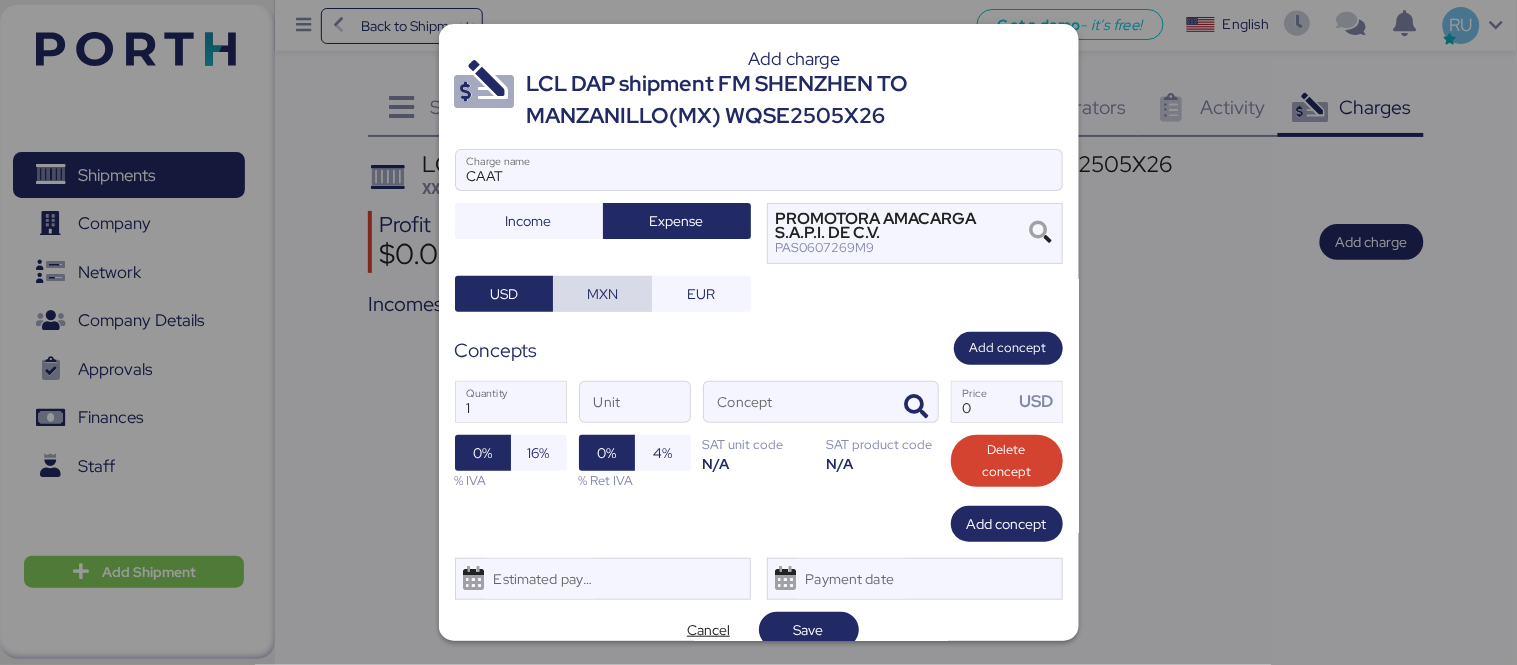 click on "MXN" at bounding box center (602, 294) 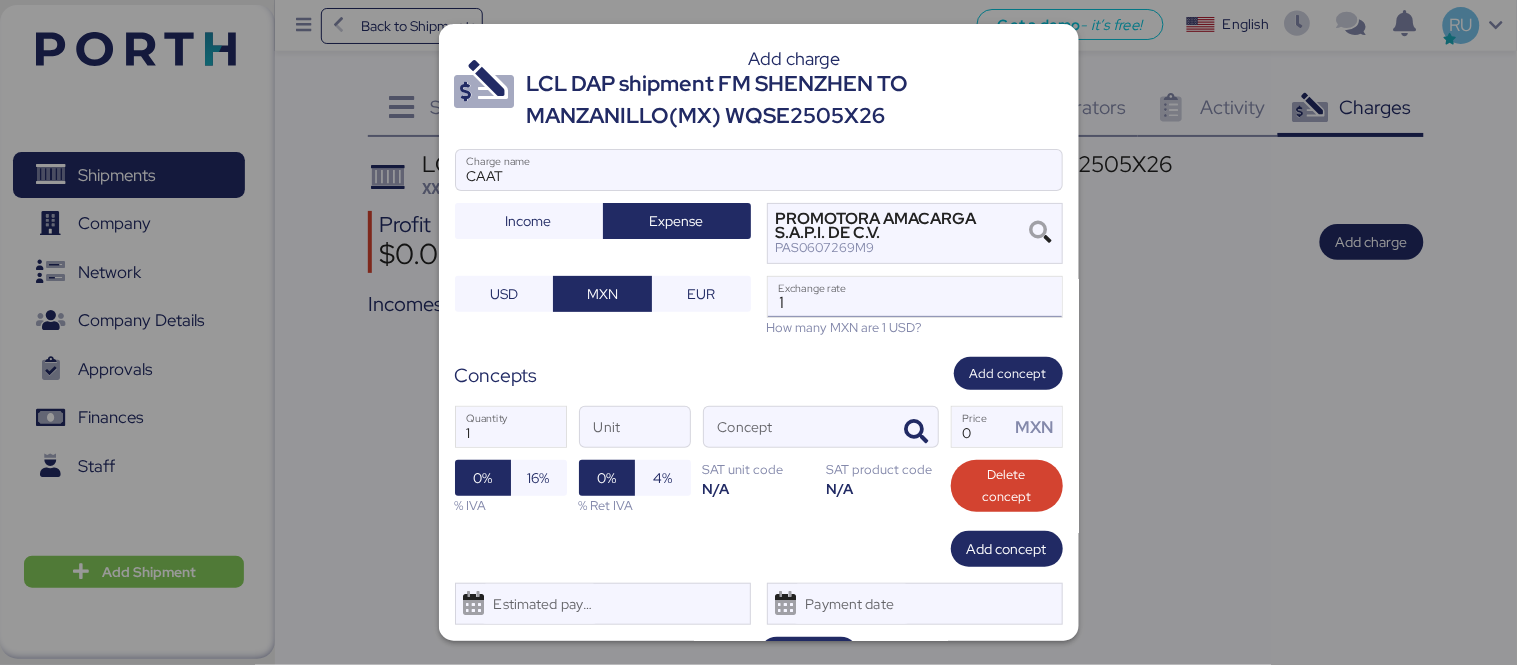 click on "1" at bounding box center (915, 297) 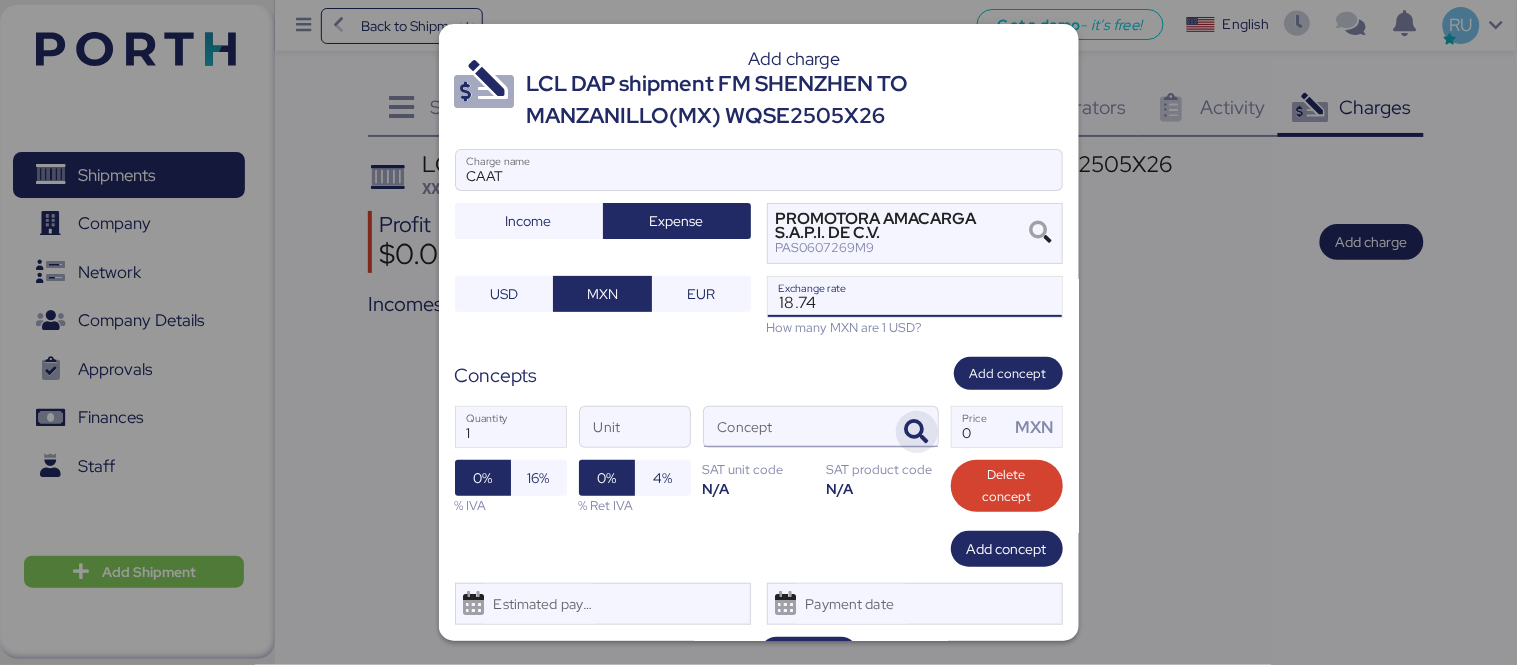 type on "18.74" 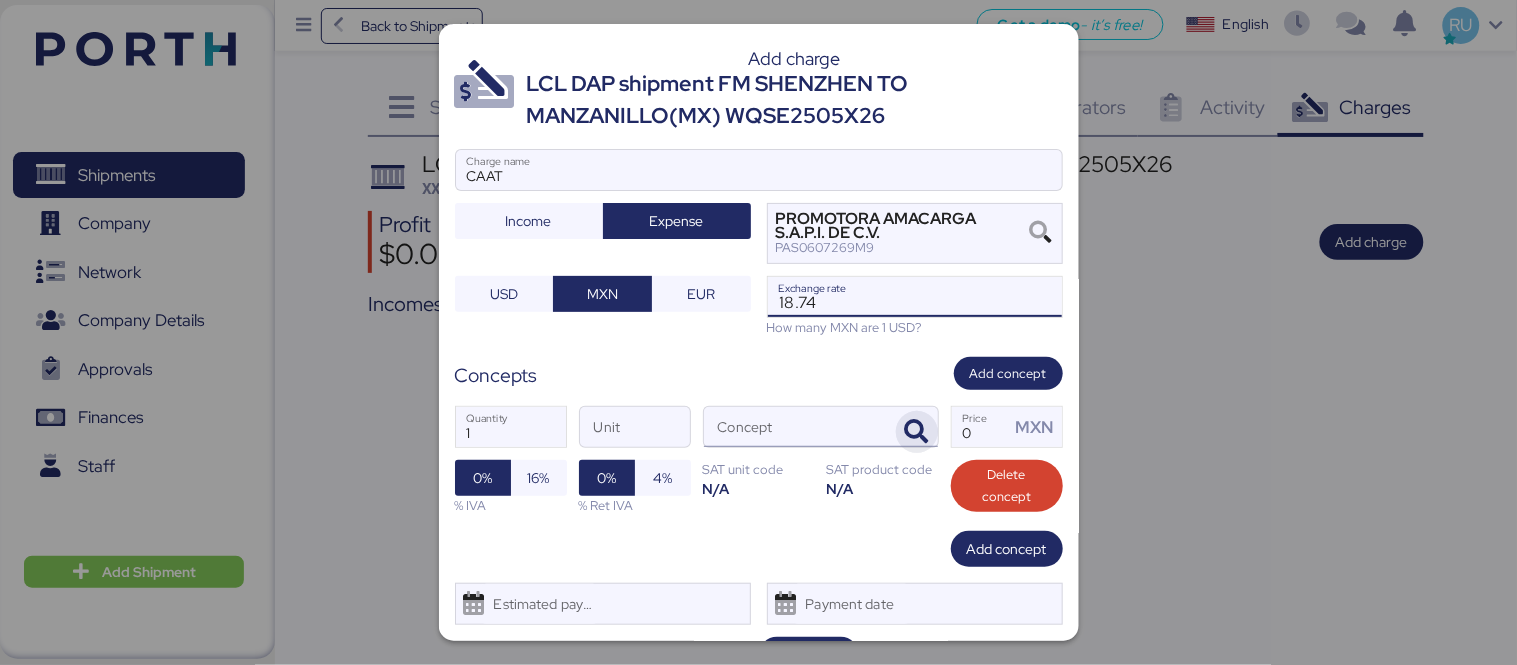 click at bounding box center (917, 432) 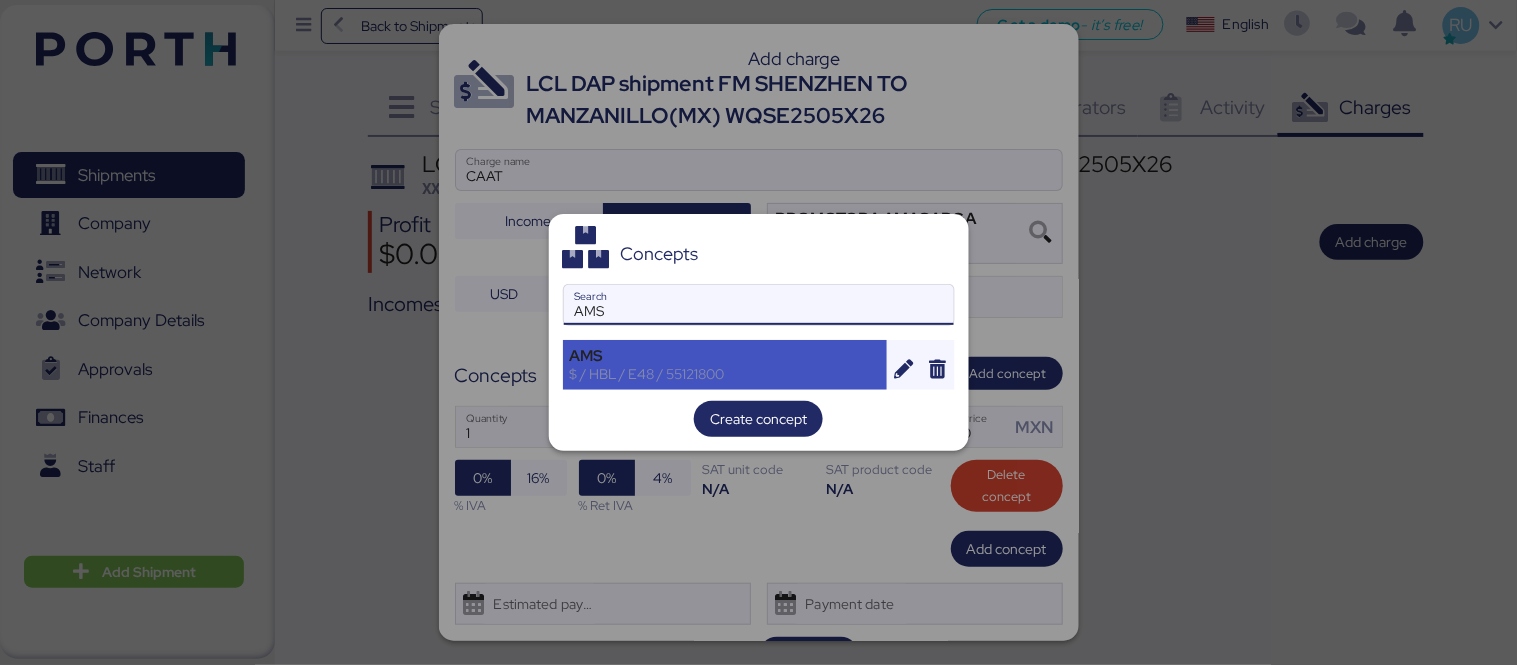 type on "AMS" 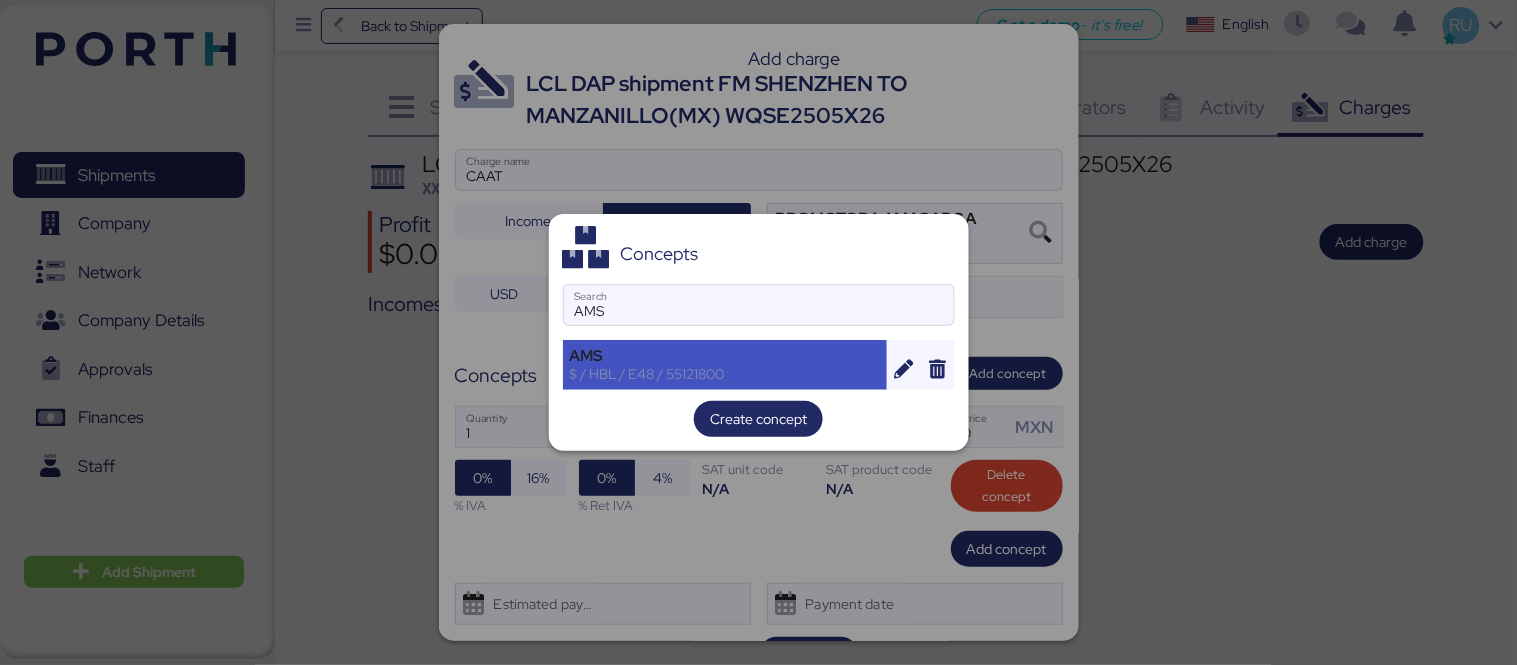 click on "AMS" at bounding box center (725, 356) 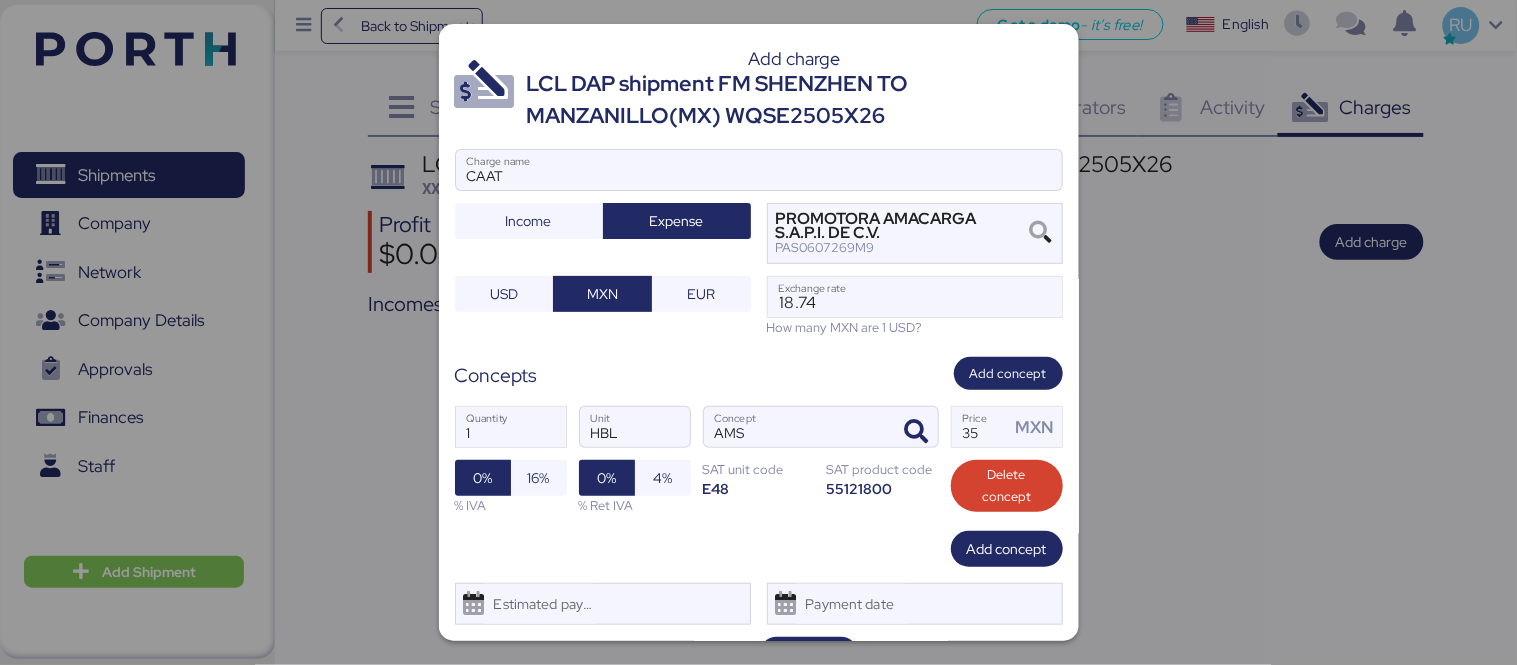 click on "1 Quantity HBL Unit AMS Concept   35 Price MXN 0% 16% % IVA 0% 4% % Ret IVA SAT unit code E48 SAT product code 55121800 Delete concept" at bounding box center (759, 460) 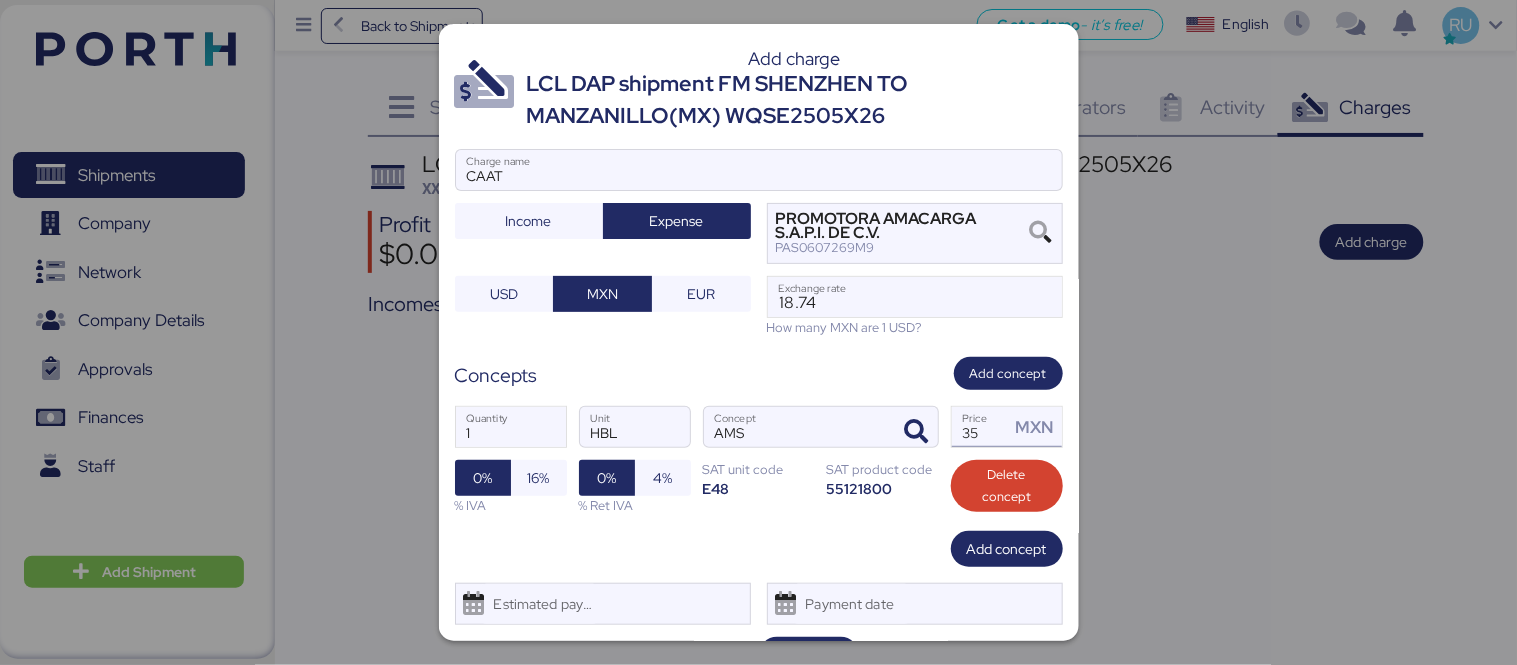 click on "MXN" at bounding box center (1035, 427) 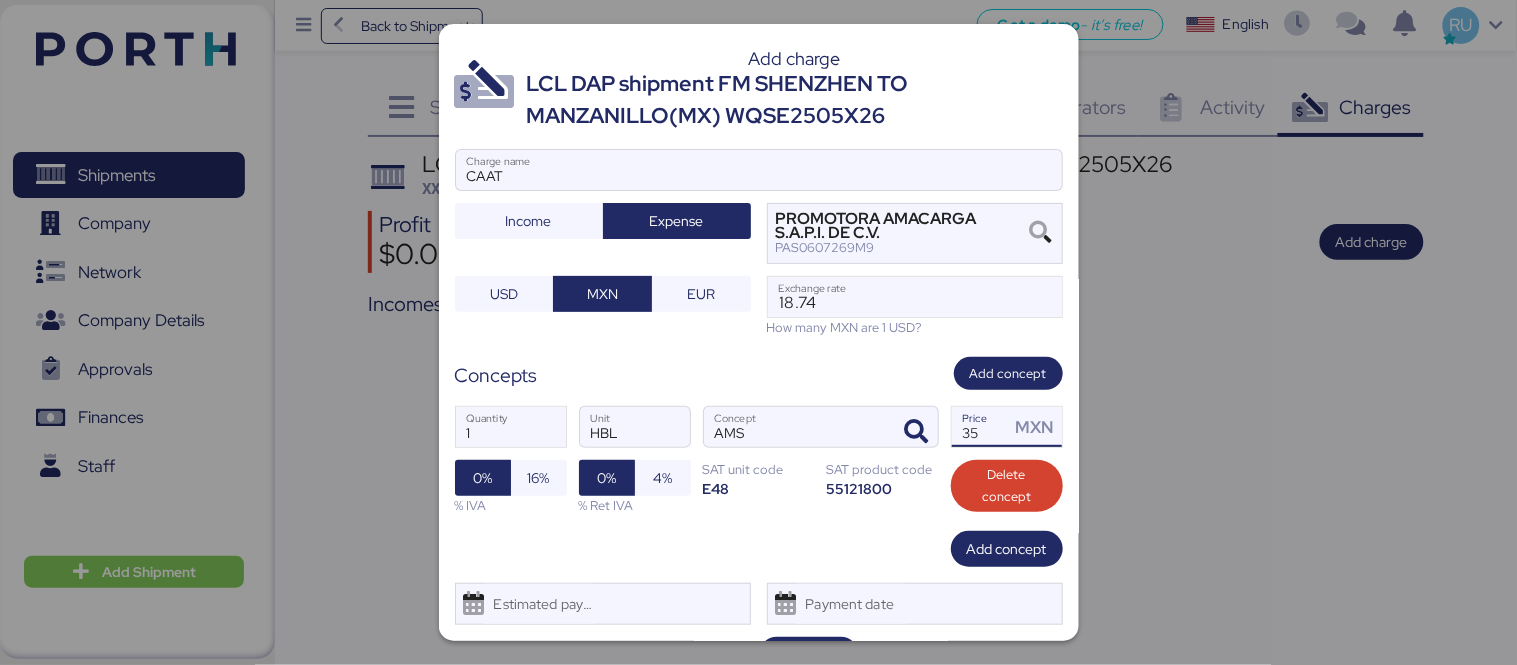 click on "35" at bounding box center (981, 427) 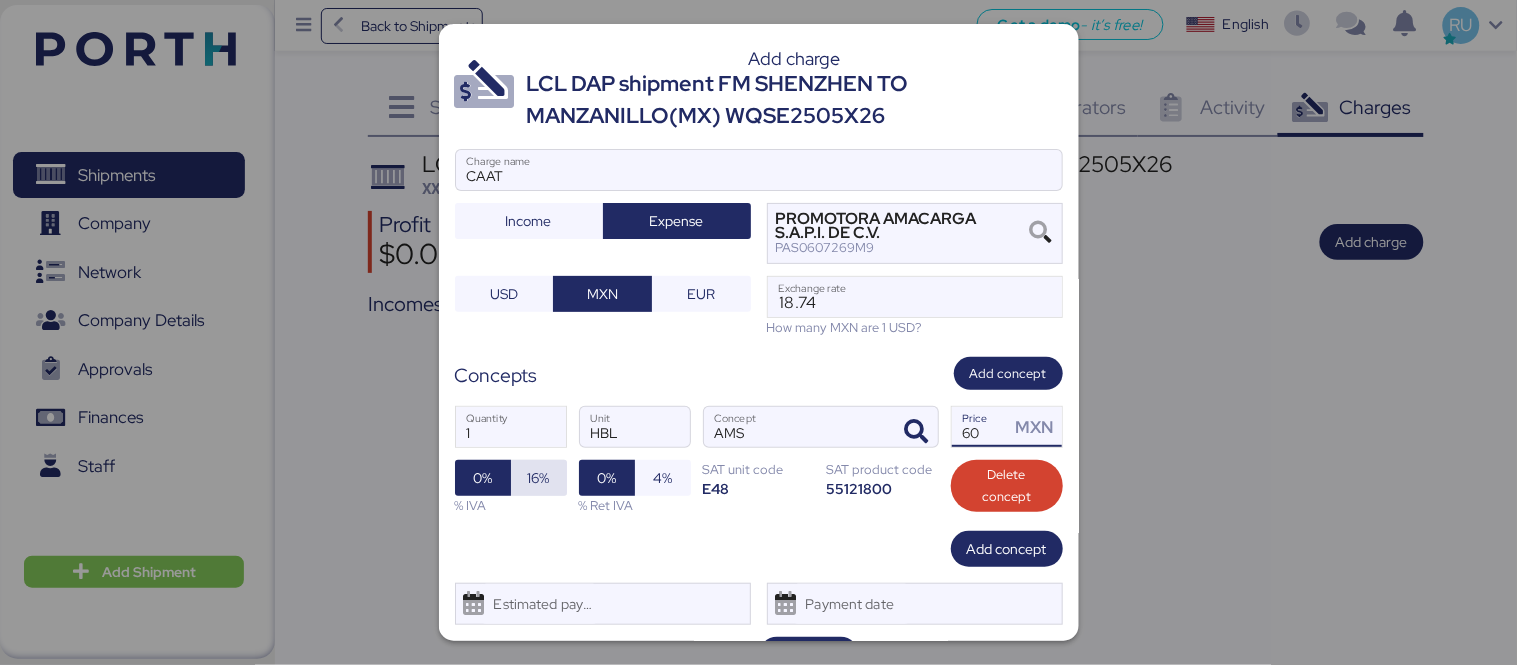 type on "60" 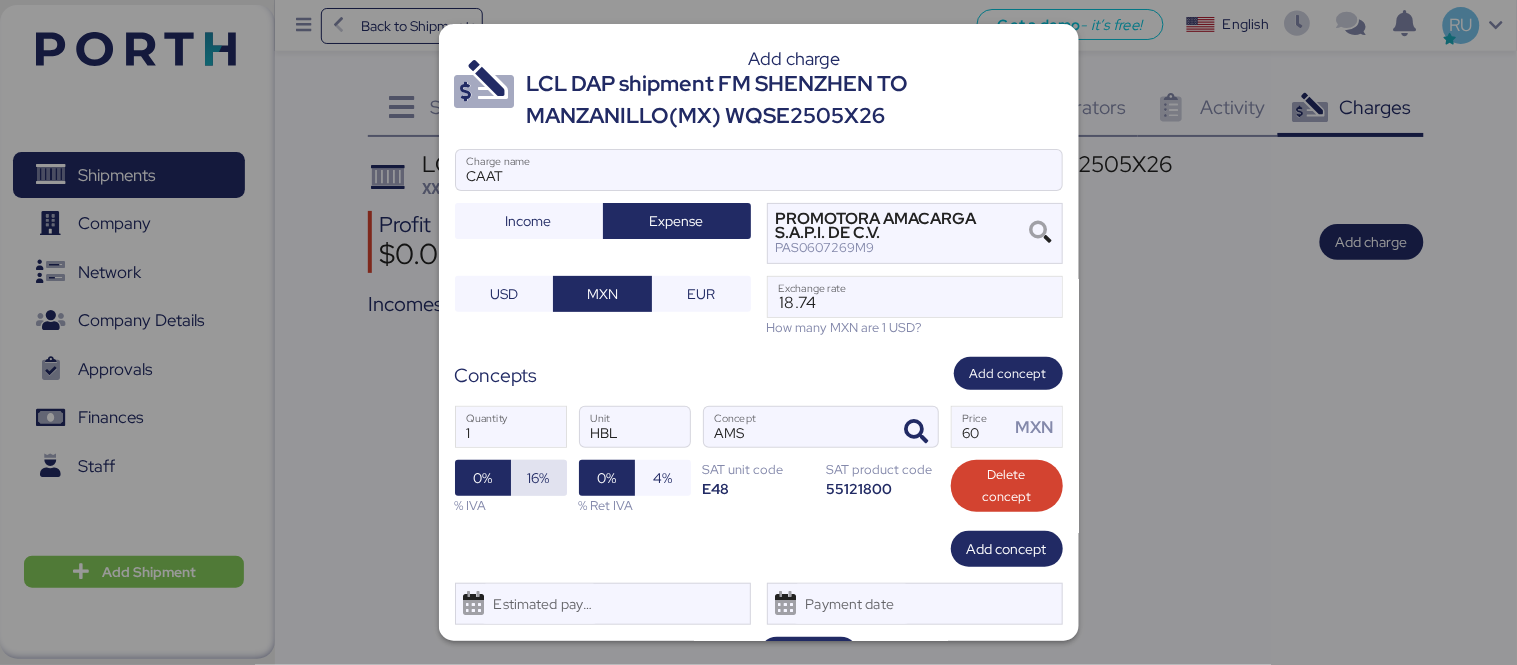 click on "16%" at bounding box center [539, 478] 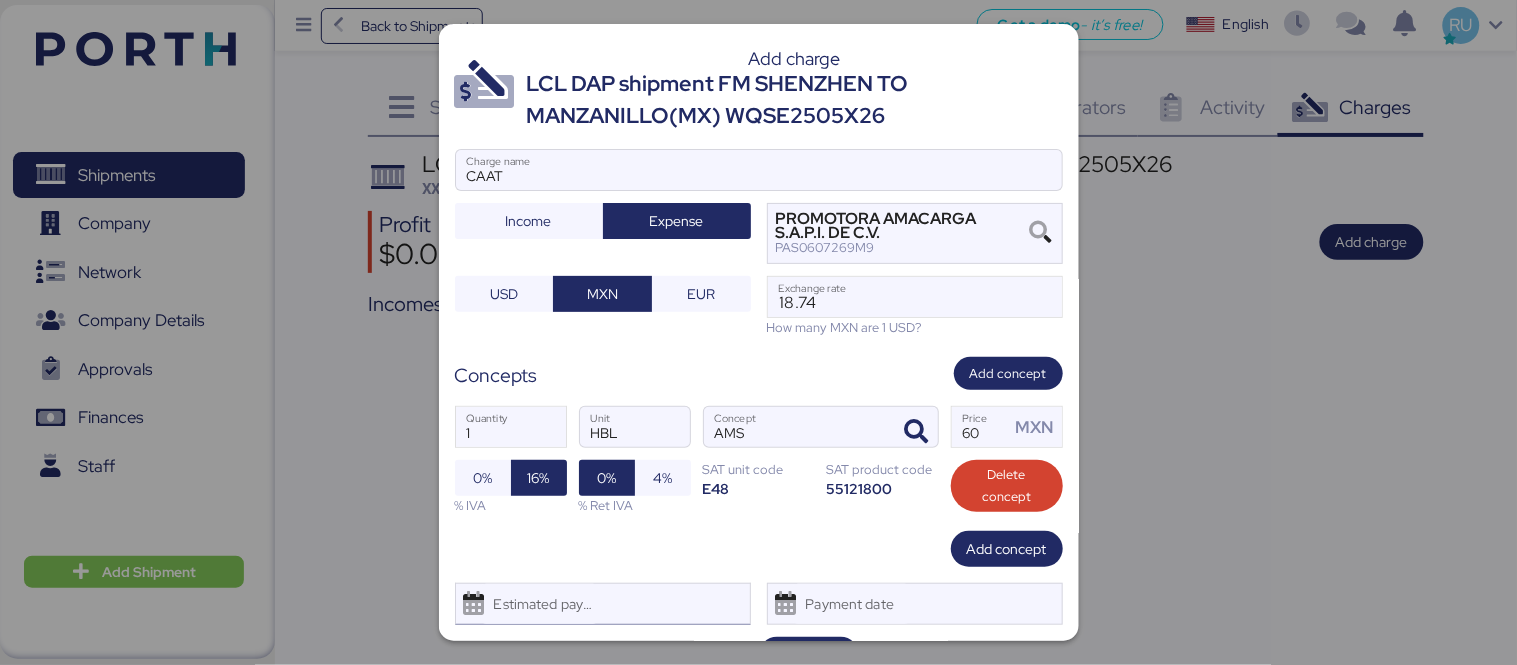 click on "Estimated payment date" at bounding box center (603, 604) 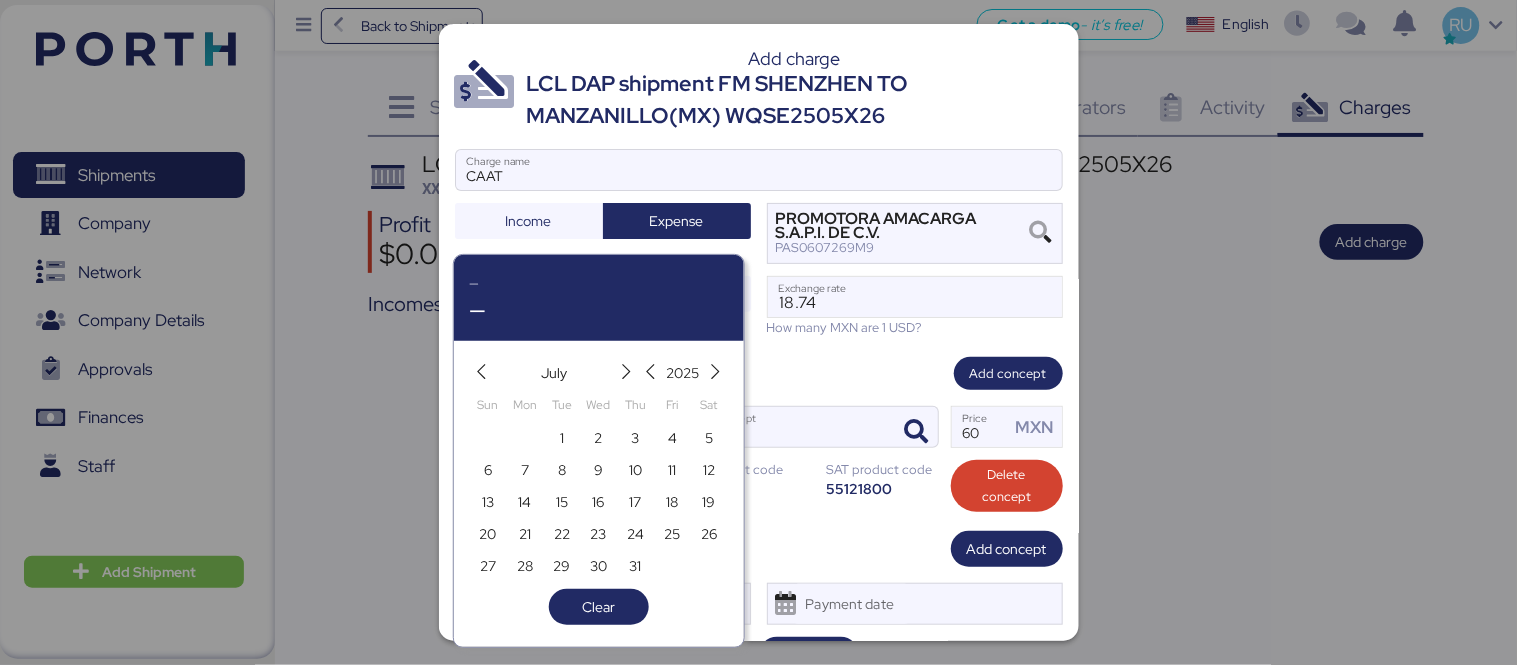 click on "9" at bounding box center (598, 469) 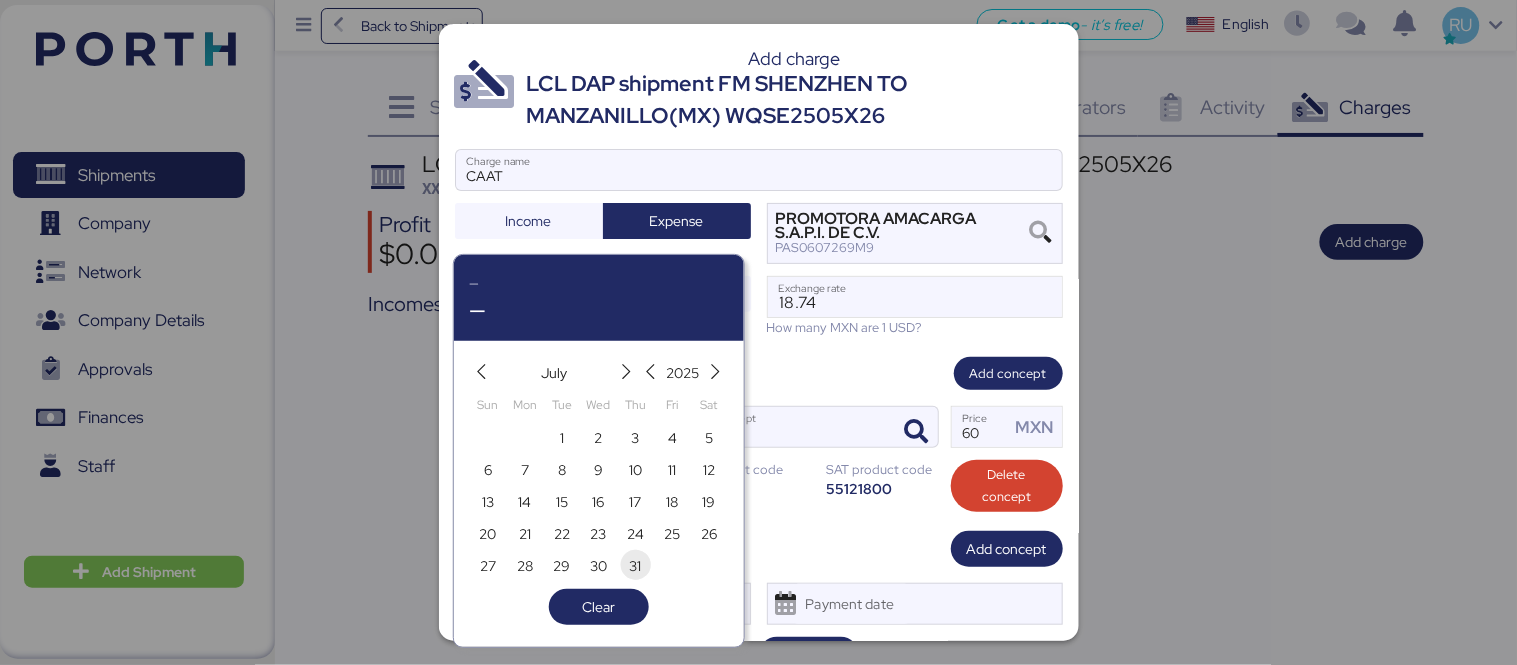 click on "31" at bounding box center (636, 566) 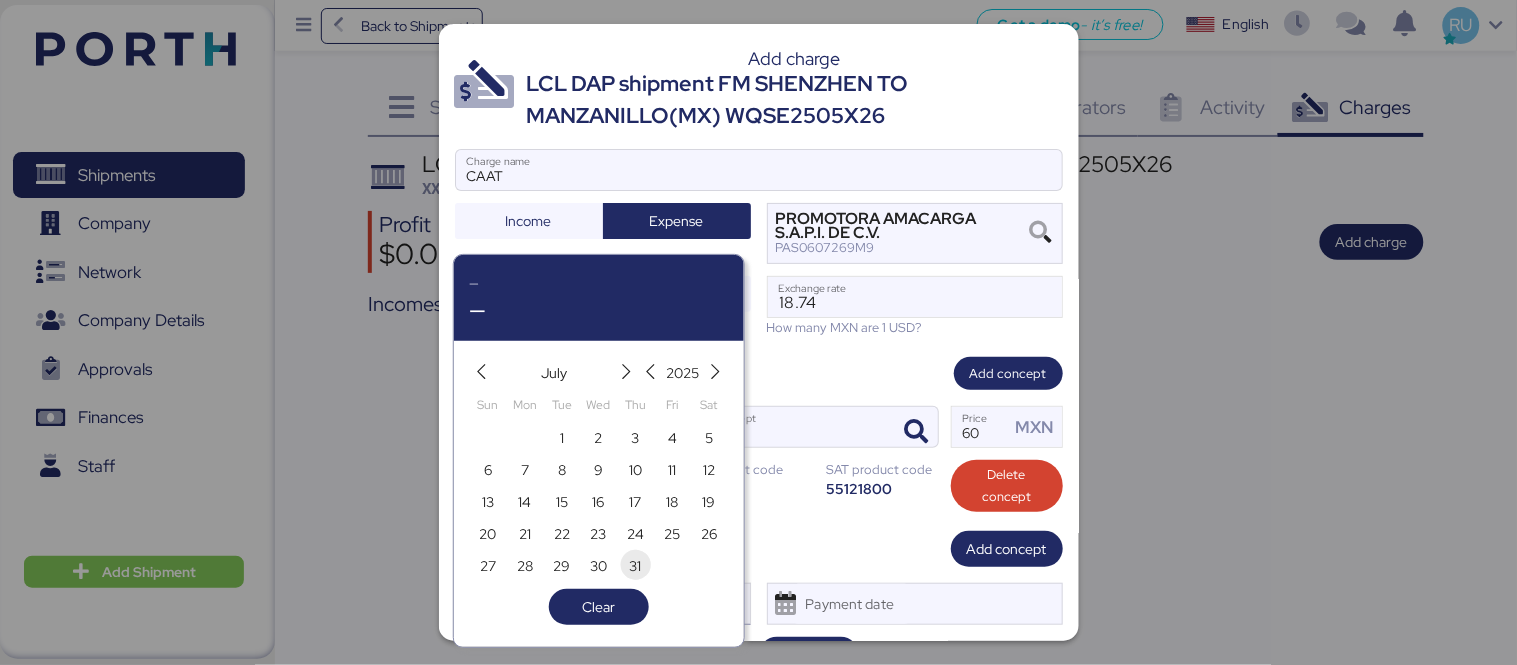 type on "[DATE]" 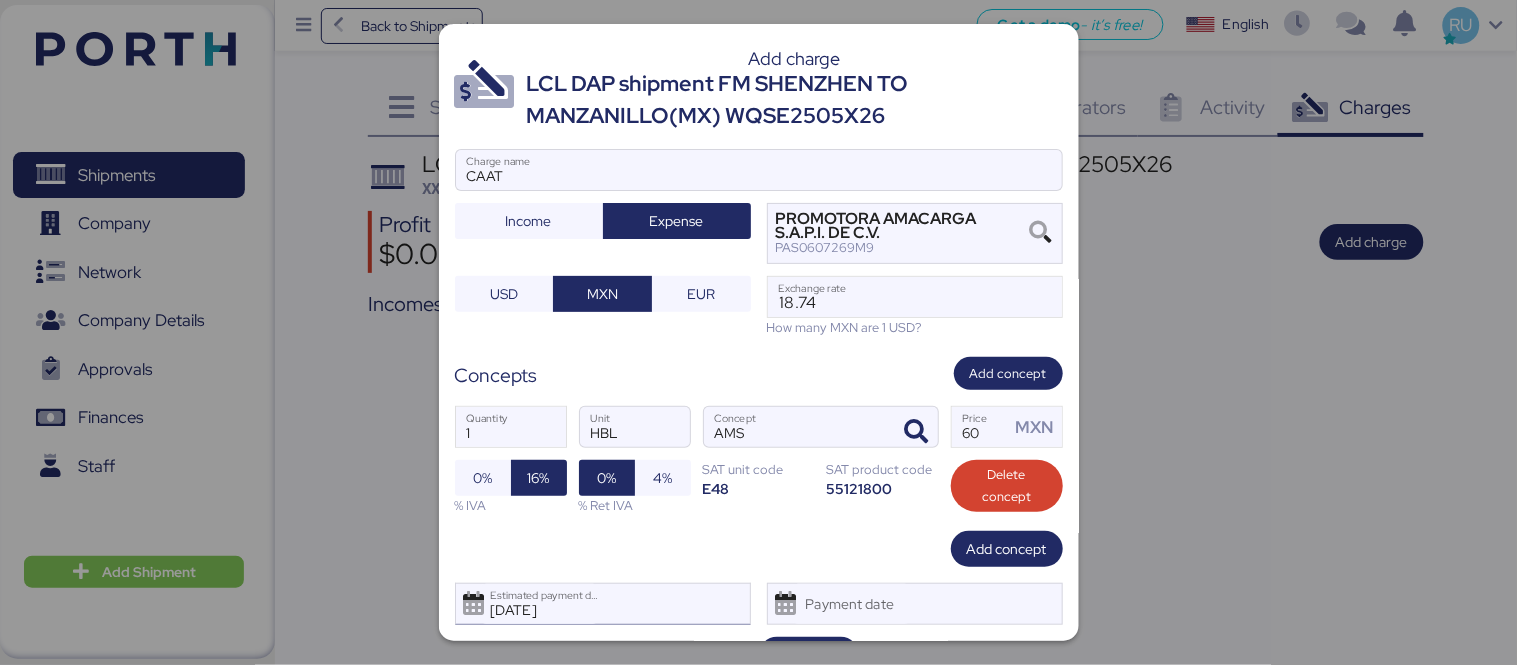 scroll, scrollTop: 48, scrollLeft: 0, axis: vertical 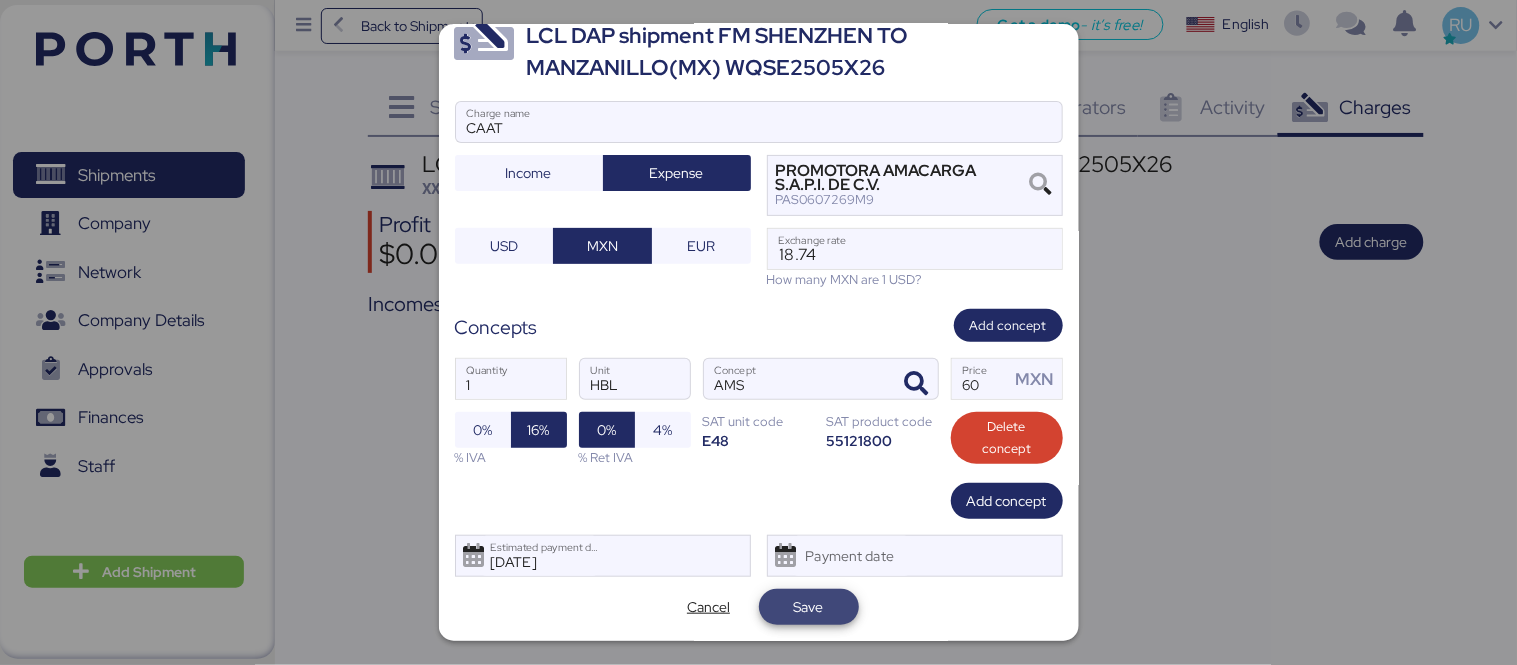 click on "Save" at bounding box center (809, 607) 